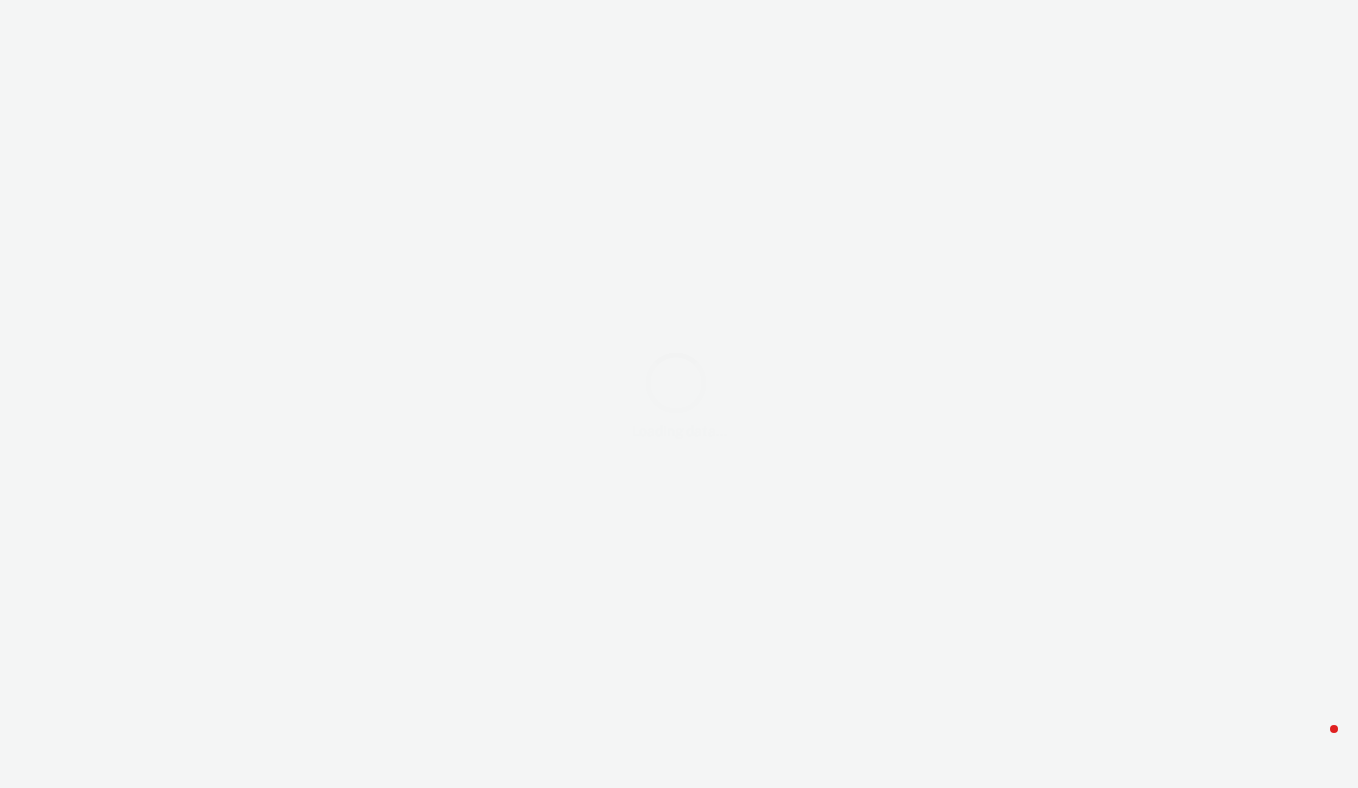 scroll, scrollTop: 0, scrollLeft: 0, axis: both 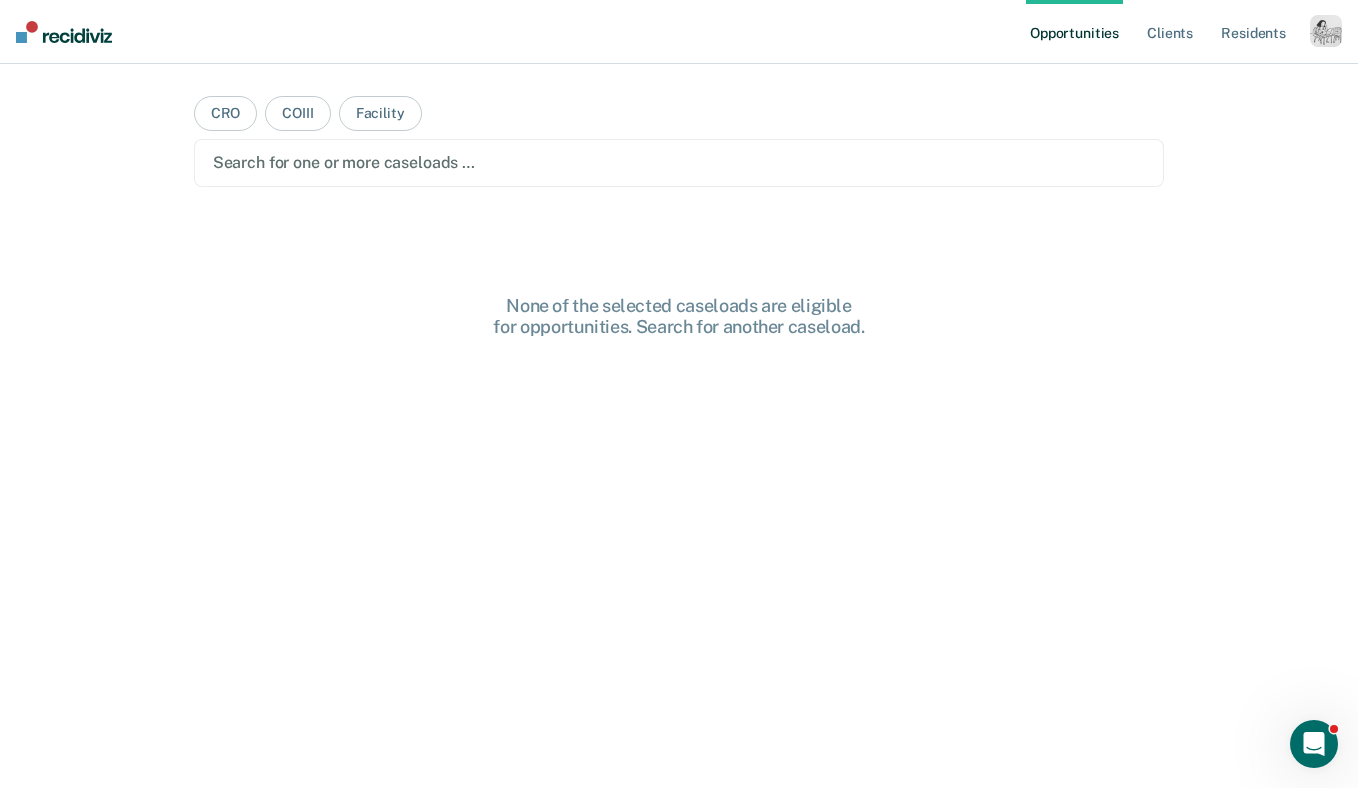 click at bounding box center (1326, 31) 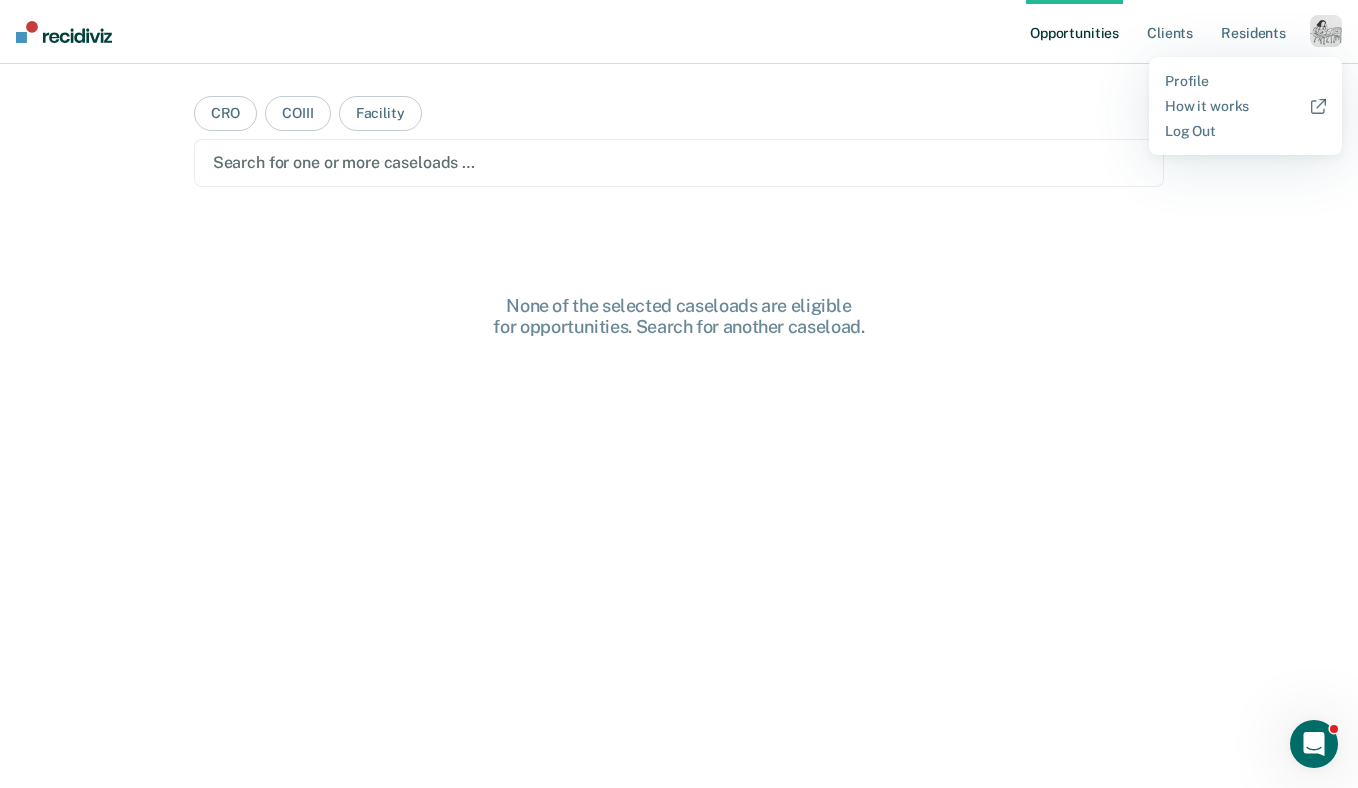 click on "Profile How it works Log Out" at bounding box center [1245, 106] 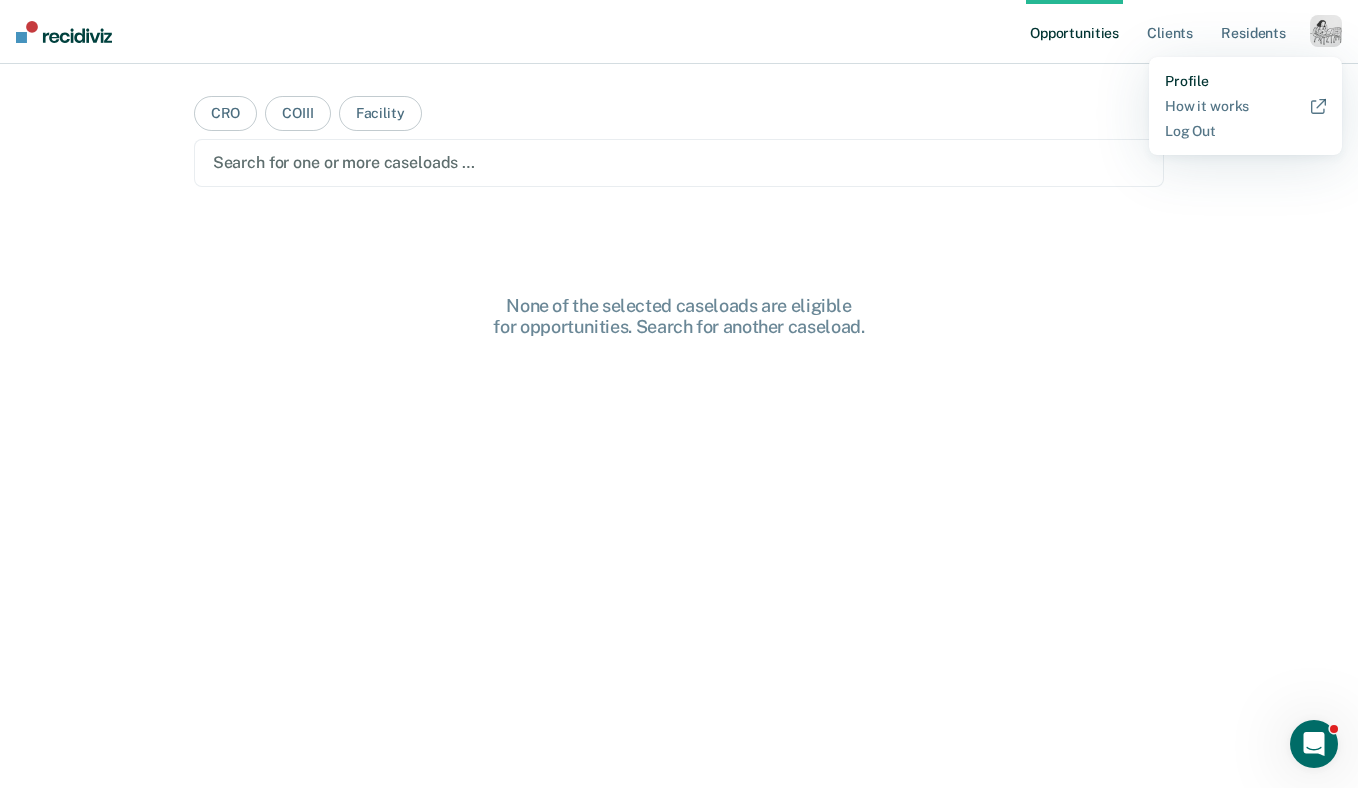 click on "Profile" at bounding box center (1245, 81) 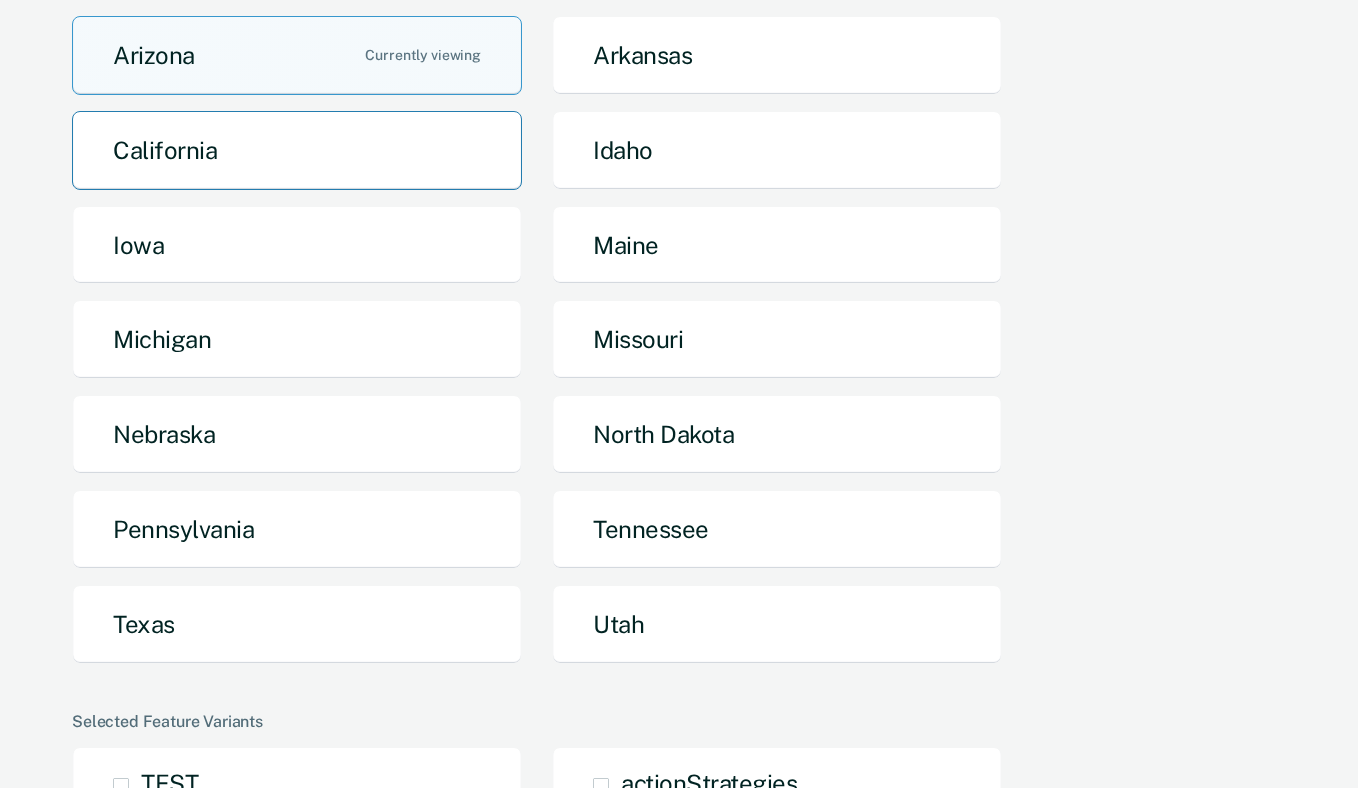 scroll, scrollTop: 241, scrollLeft: 0, axis: vertical 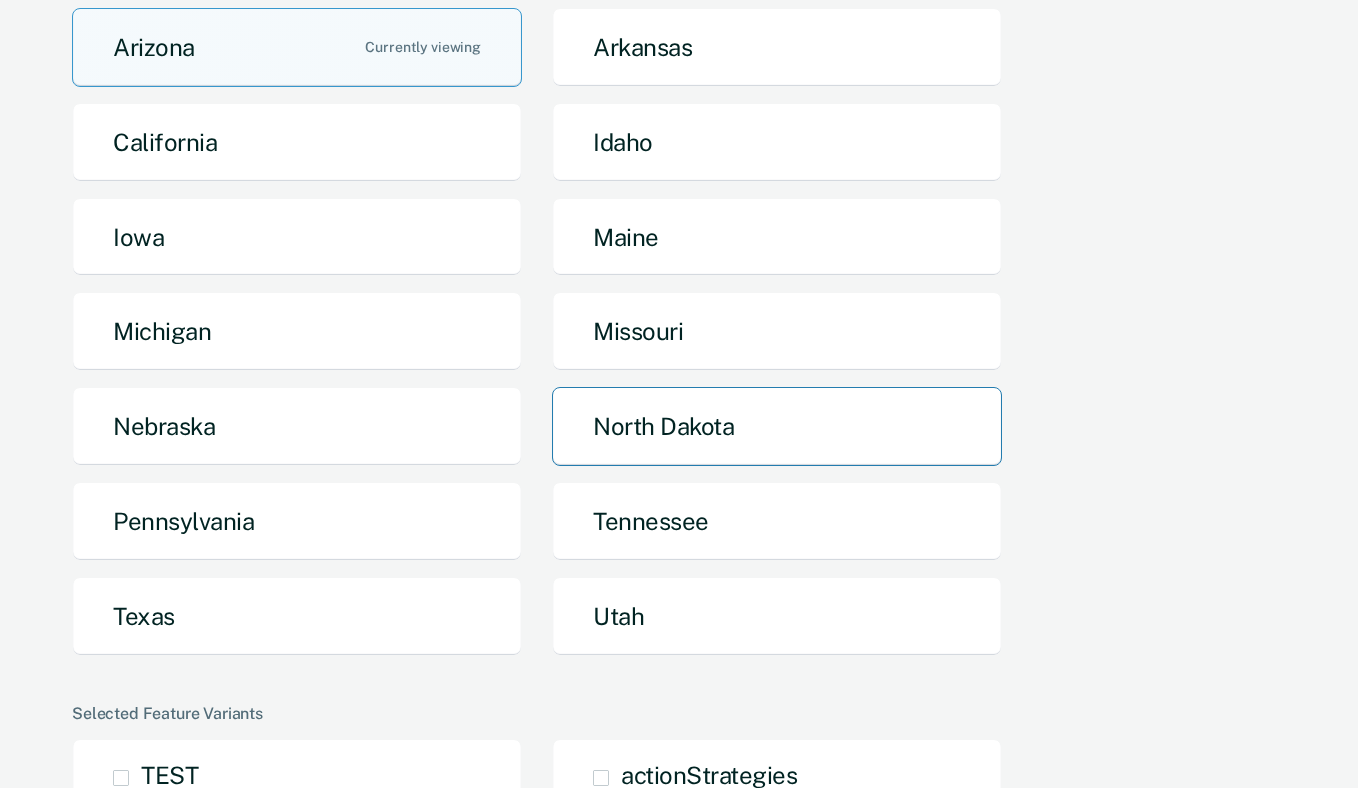 click on "North Dakota" at bounding box center [777, 426] 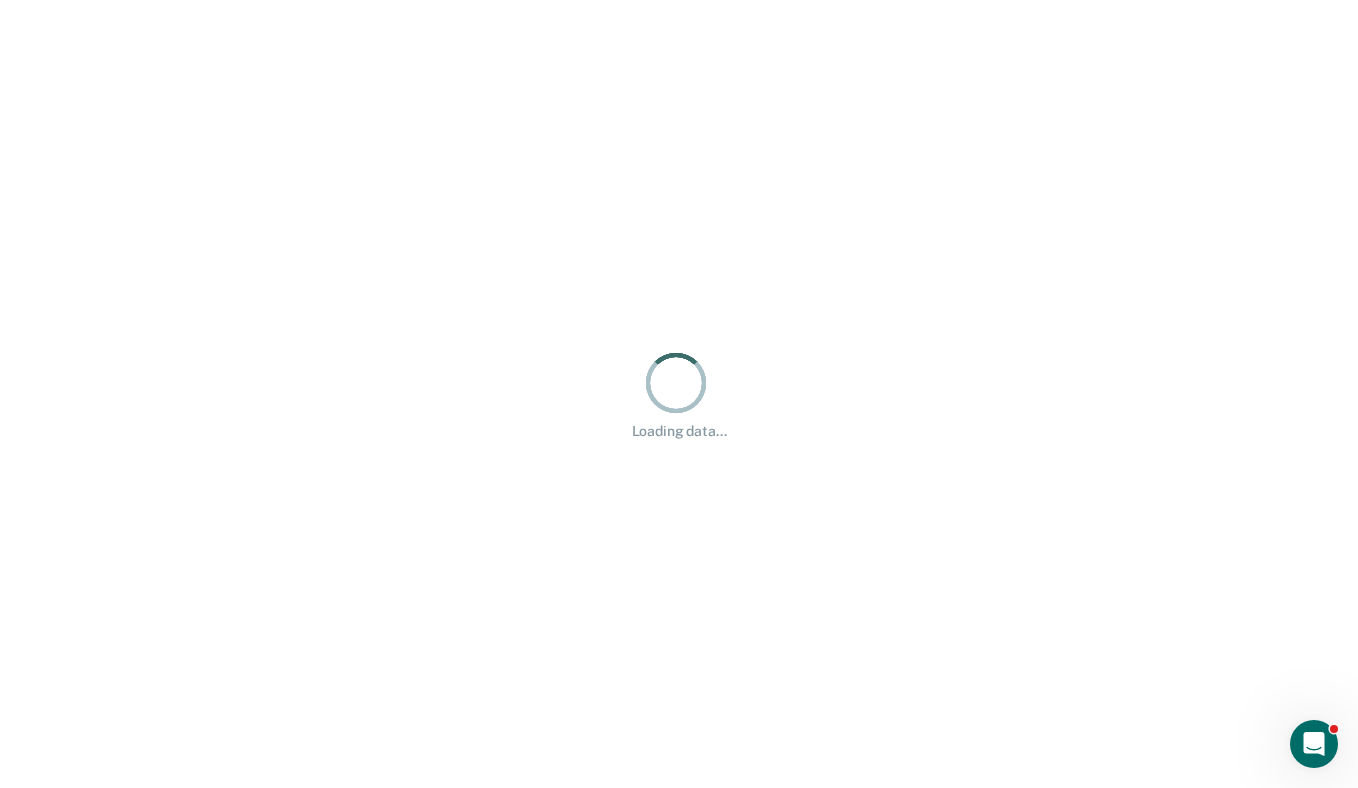 scroll, scrollTop: 0, scrollLeft: 0, axis: both 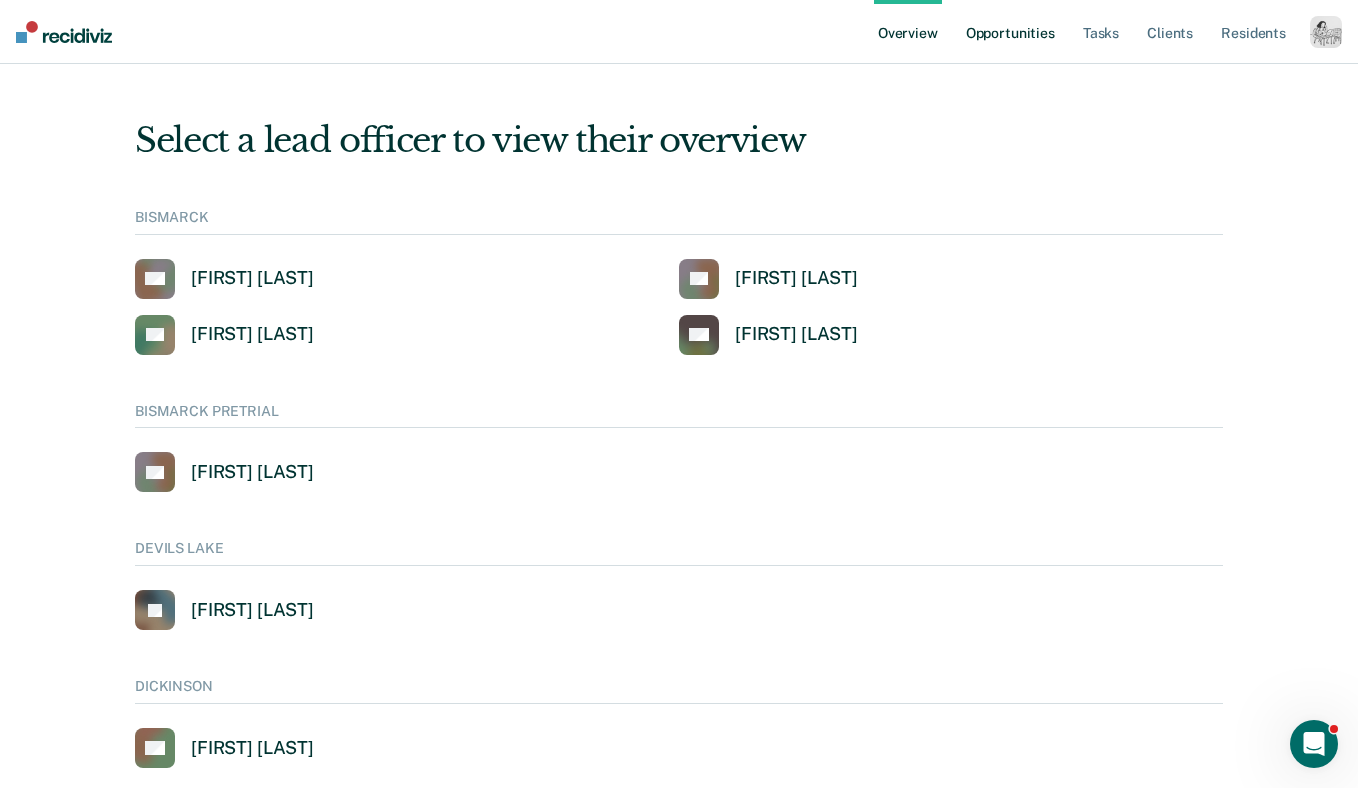 click on "Opportunities" at bounding box center [1010, 32] 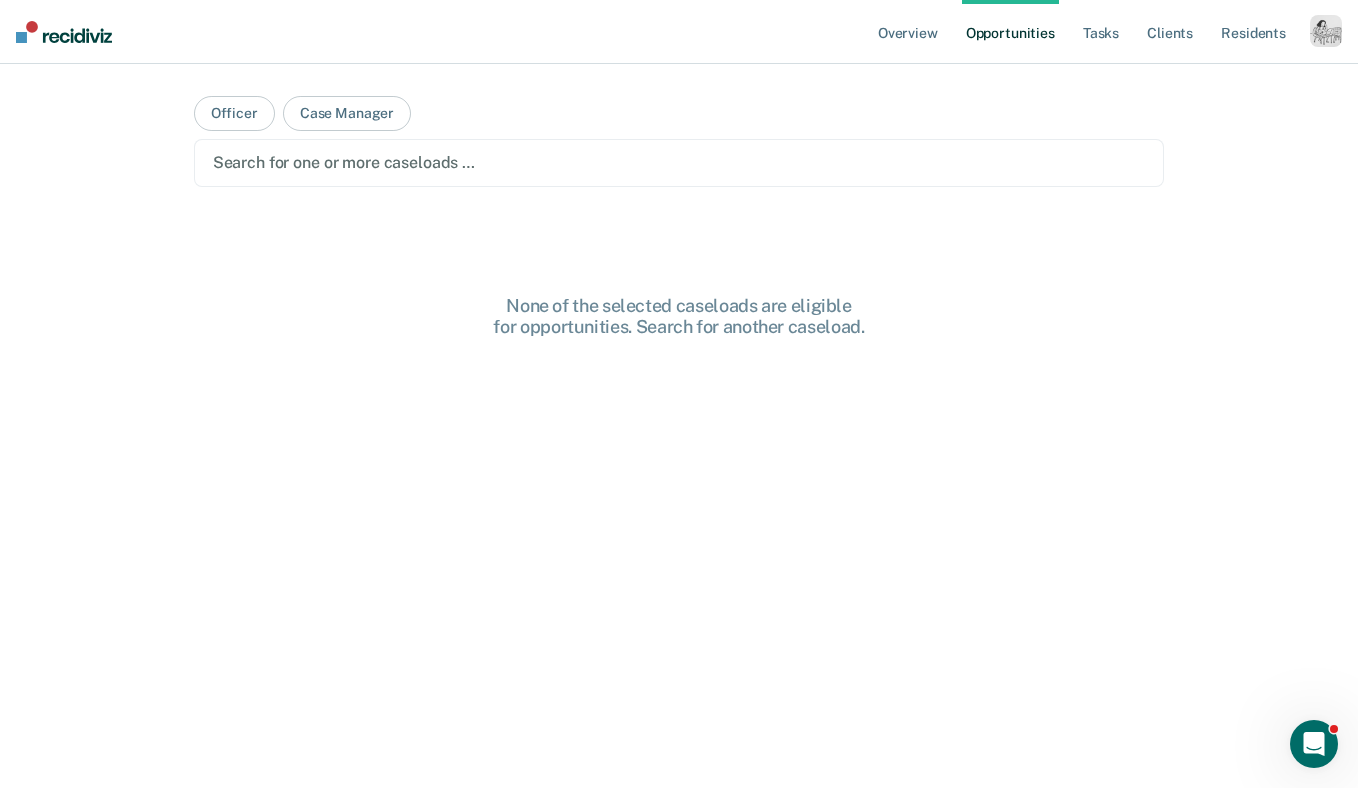 click on "Search for one or more caseloads …" at bounding box center [679, 163] 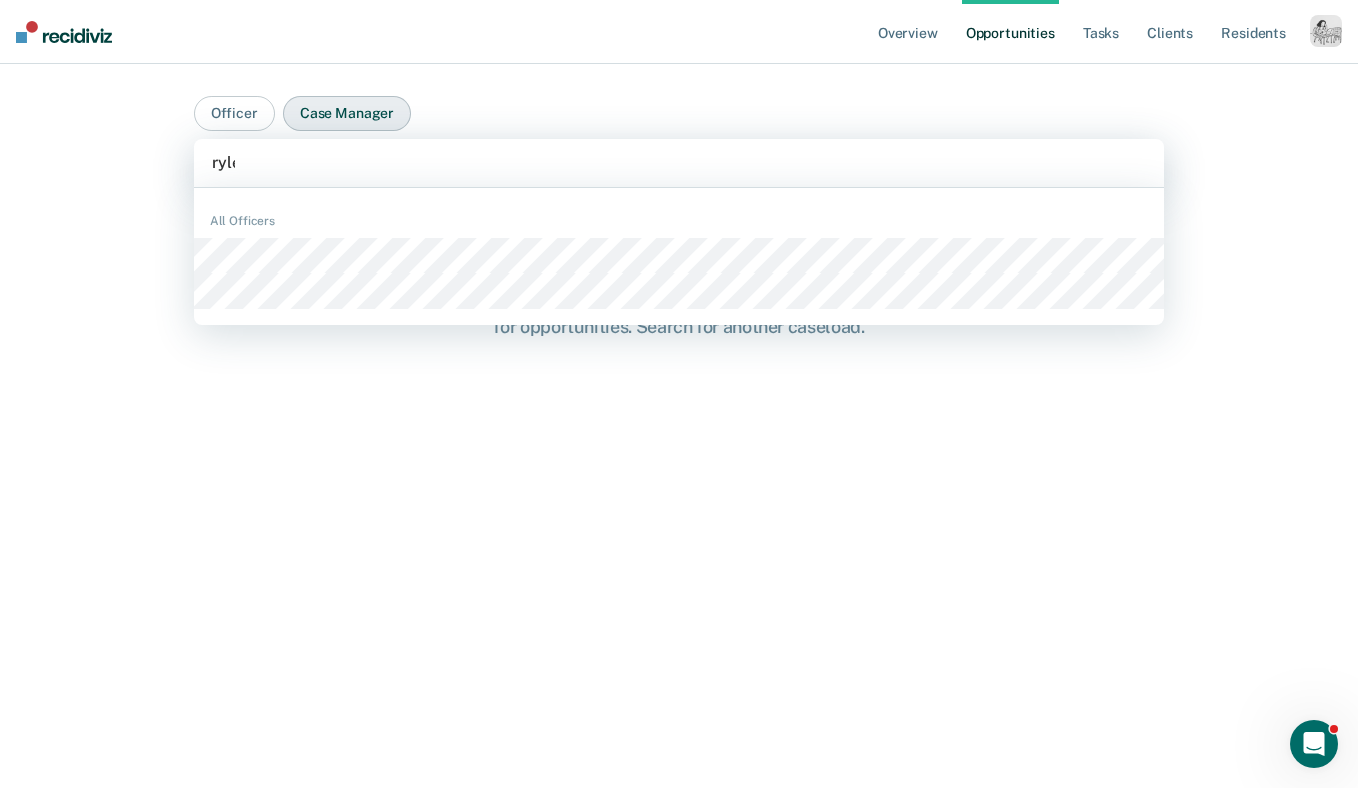type on "rylee" 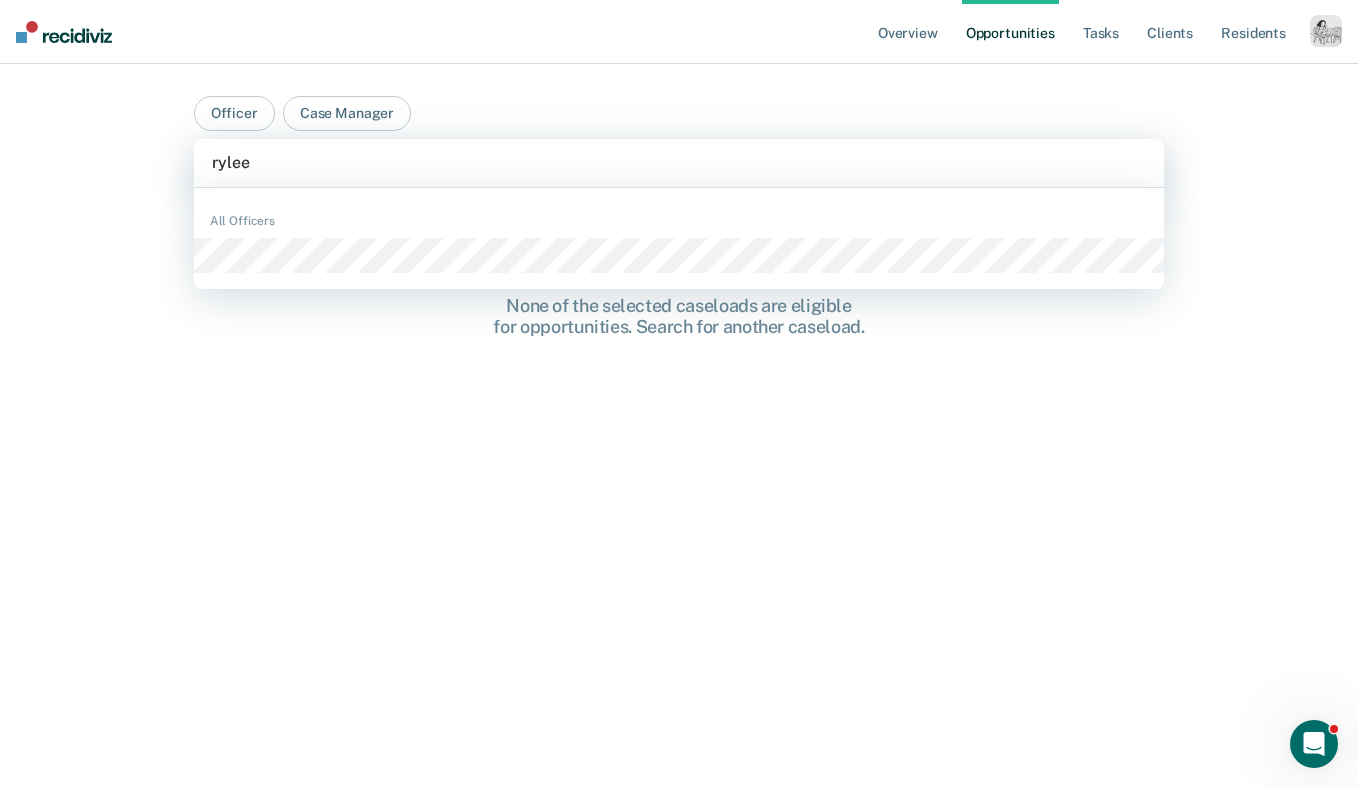 type 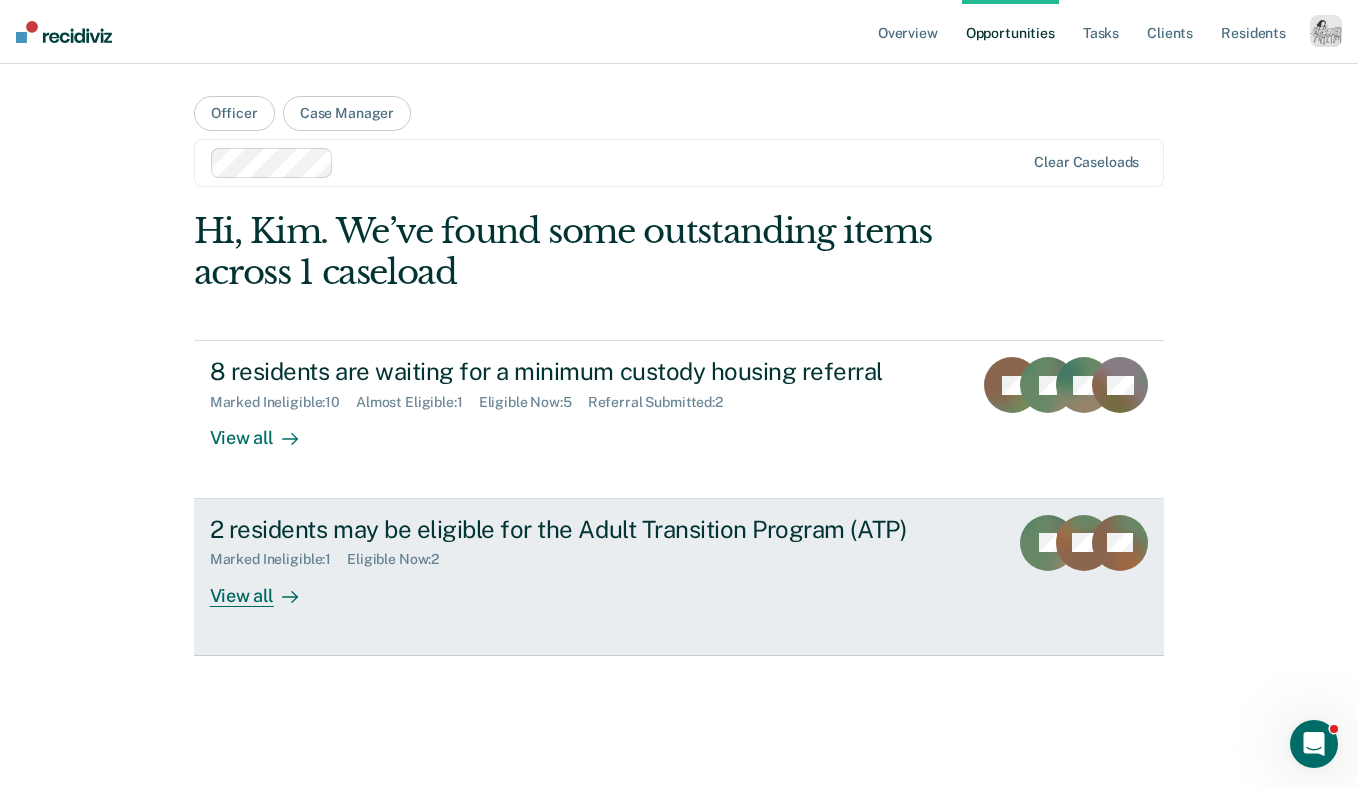 click on "View all" at bounding box center [266, 587] 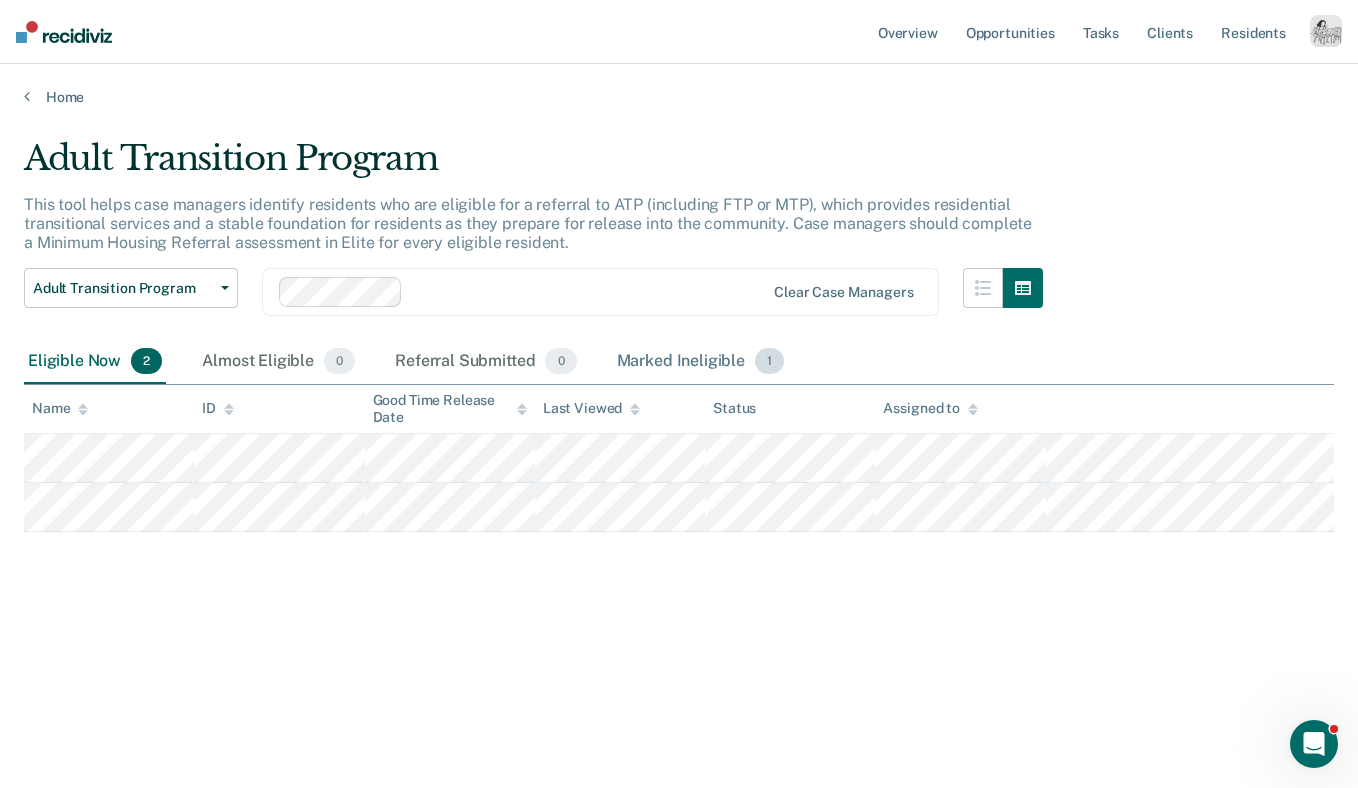 click on "Marked Ineligible 1" at bounding box center [701, 362] 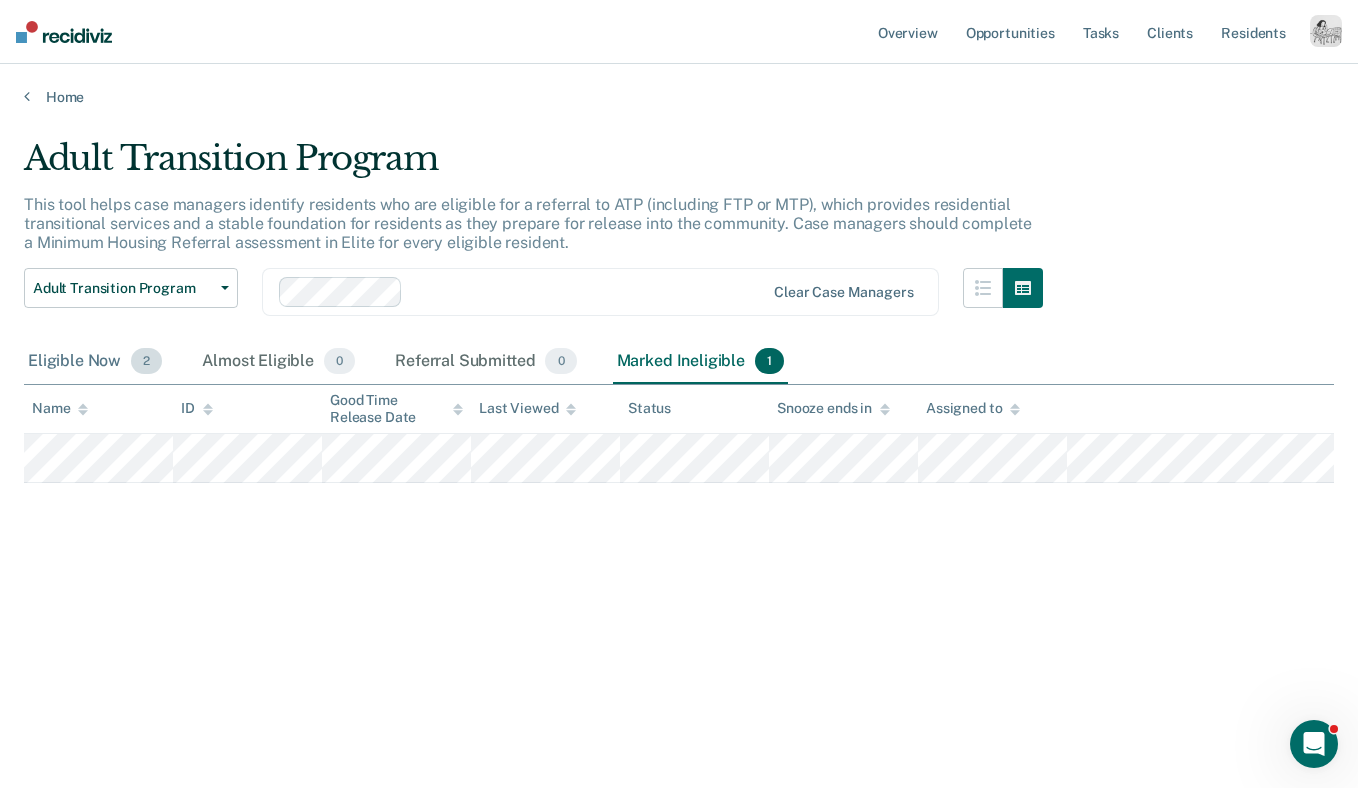 click on "Eligible Now 2" at bounding box center (95, 362) 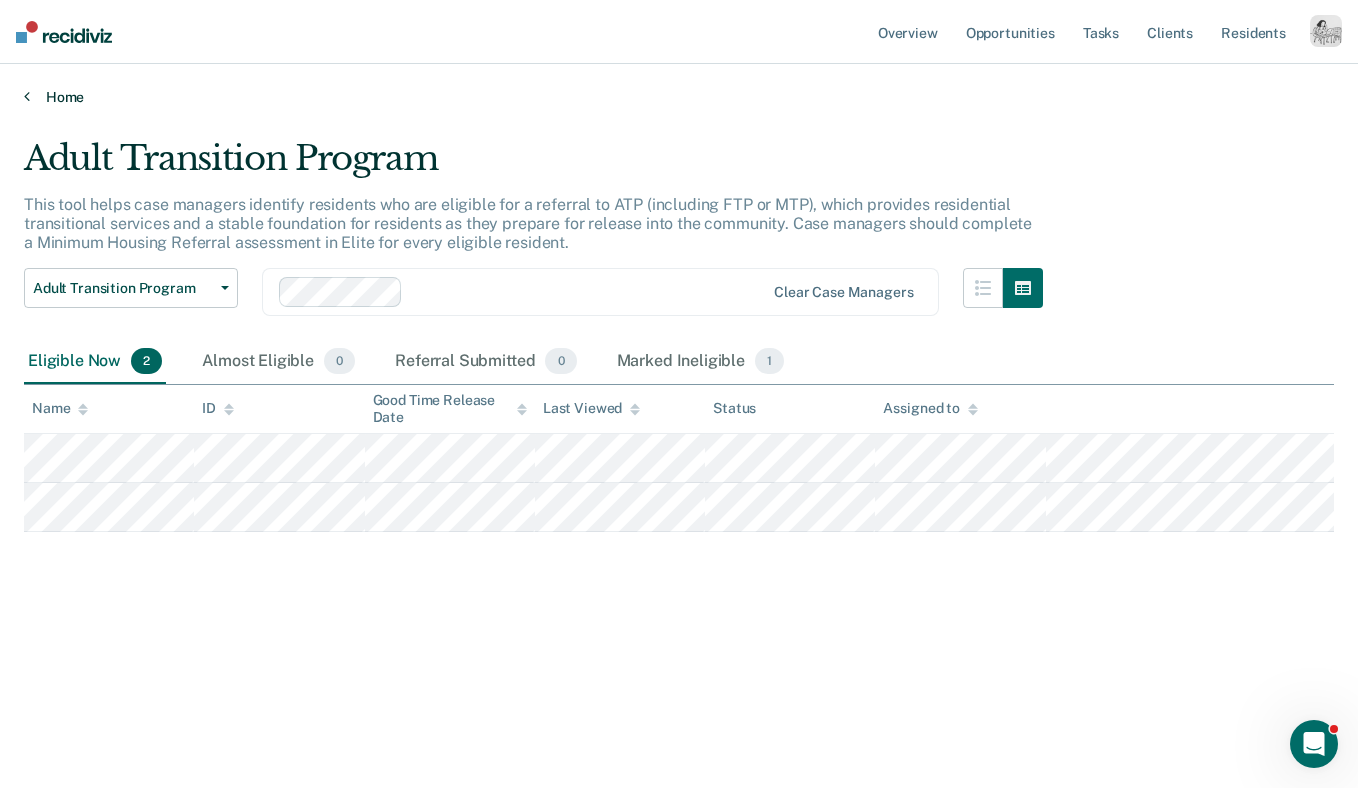 click on "Home" at bounding box center (679, 97) 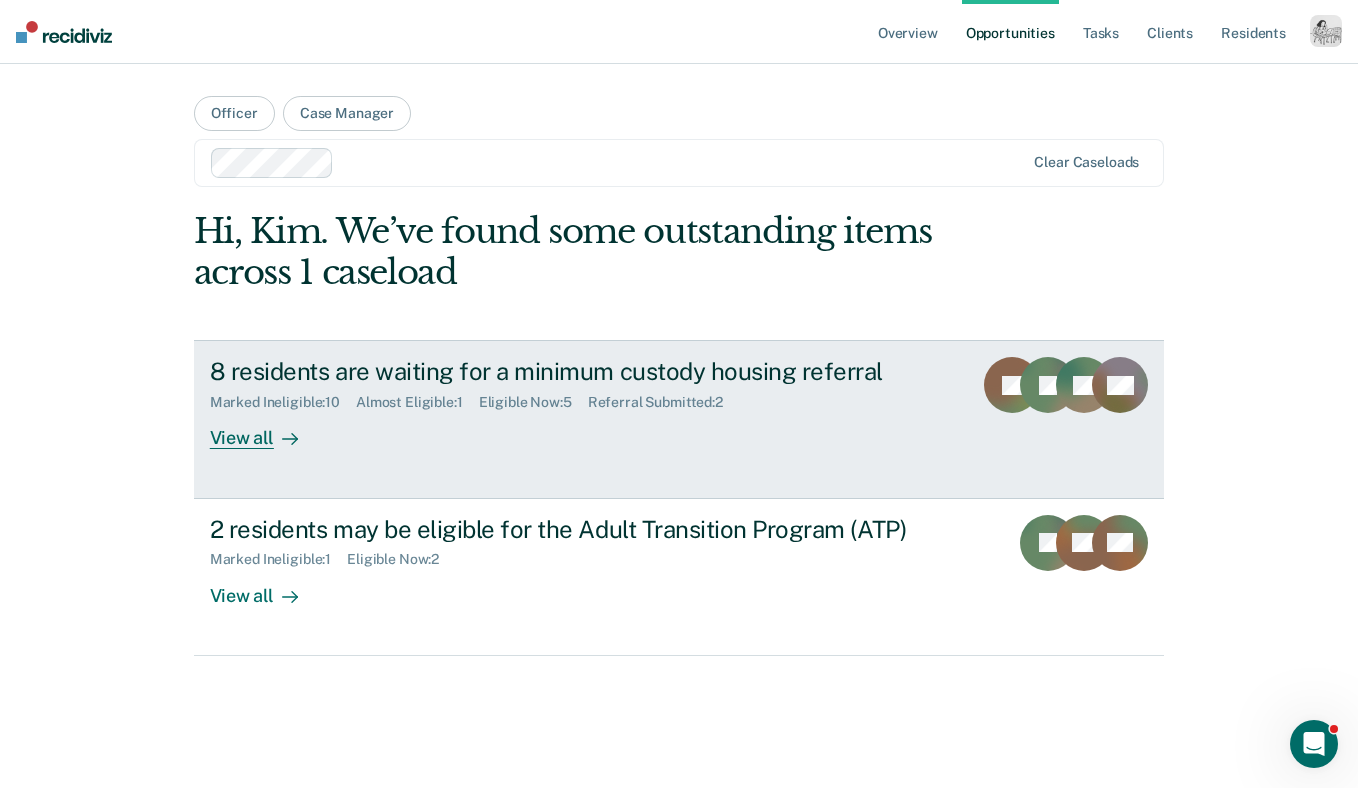 click on "View all" at bounding box center [266, 430] 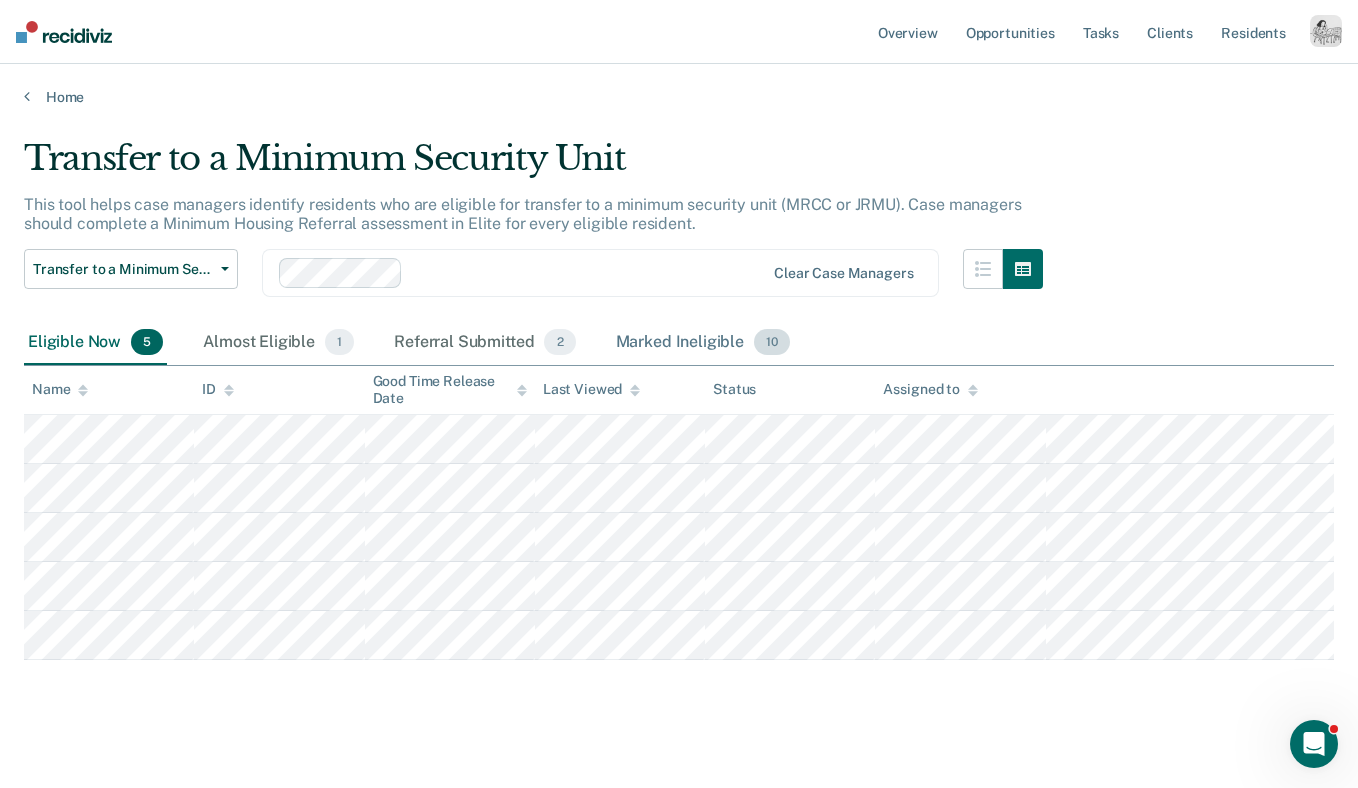 click on "Marked Ineligible 10" at bounding box center [703, 343] 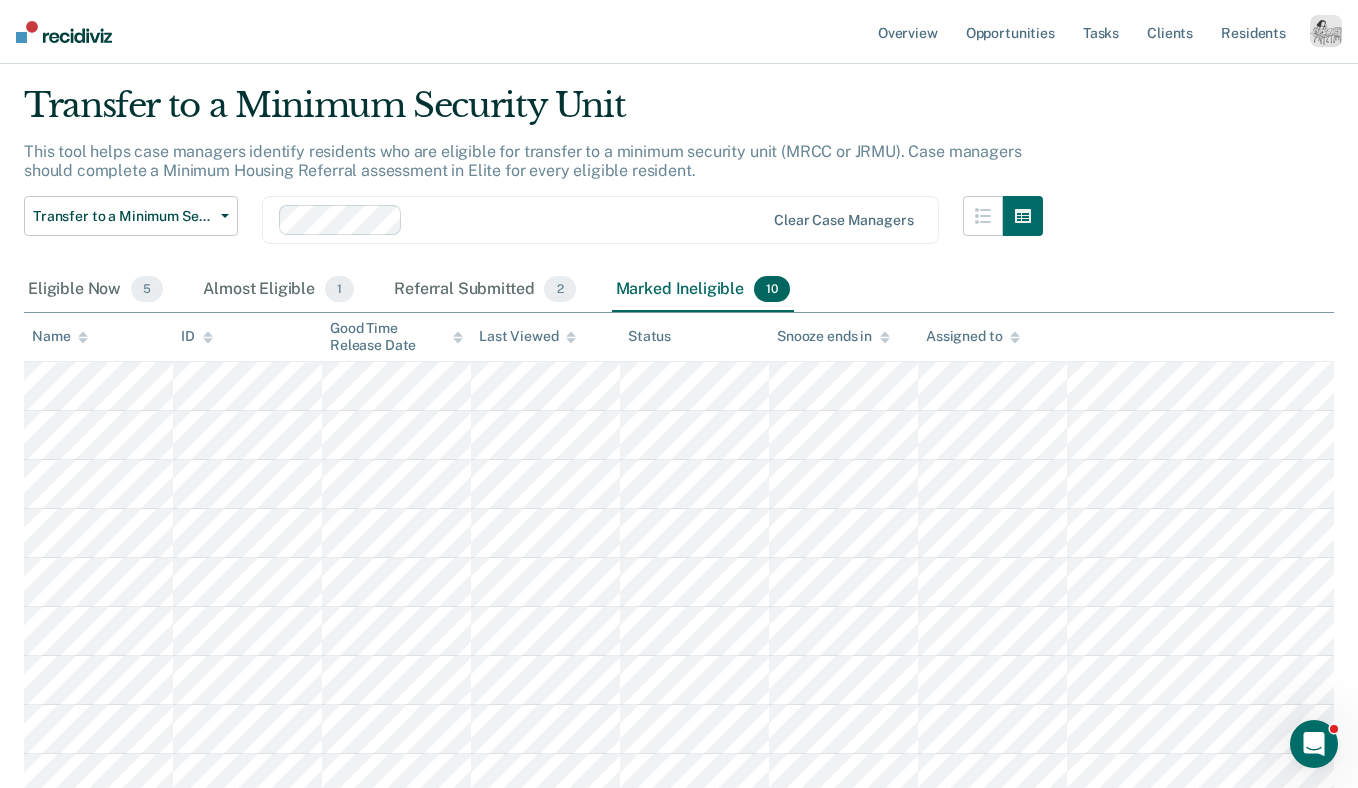 scroll, scrollTop: 60, scrollLeft: 0, axis: vertical 